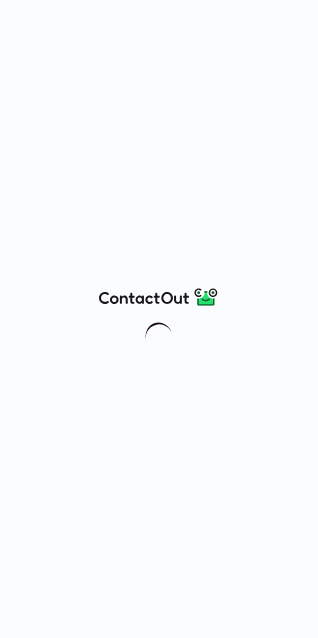 scroll, scrollTop: 0, scrollLeft: 0, axis: both 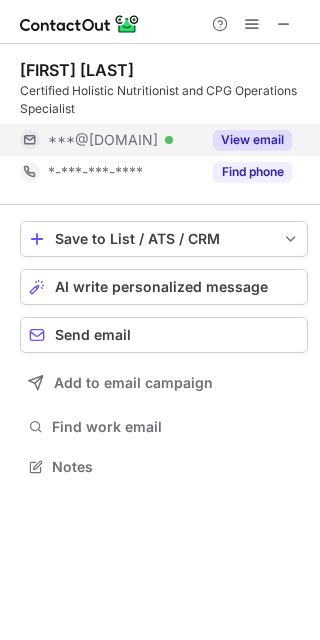 click on "View email" at bounding box center (252, 140) 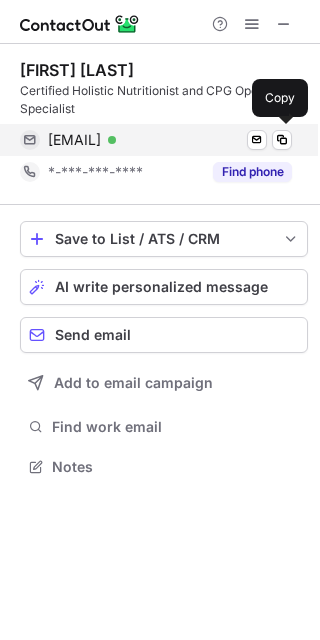 click on "cameo@aletenutrition.com" at bounding box center (74, 140) 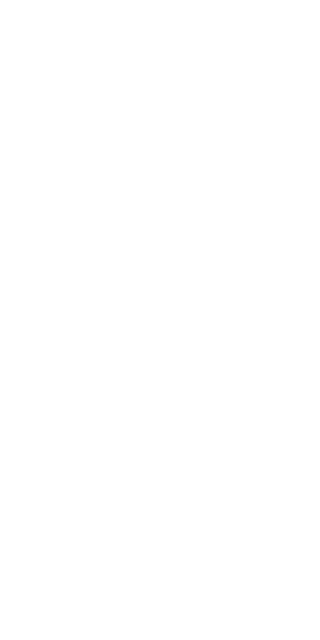 scroll, scrollTop: 0, scrollLeft: 0, axis: both 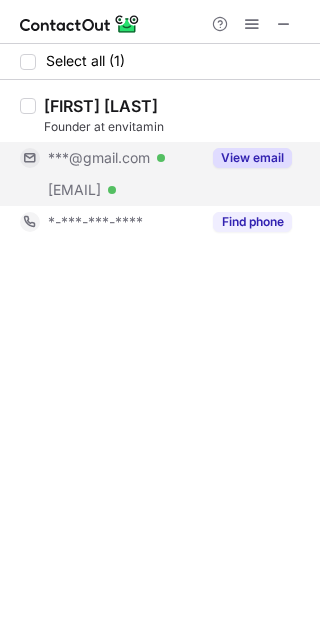 click on "View email" at bounding box center (252, 158) 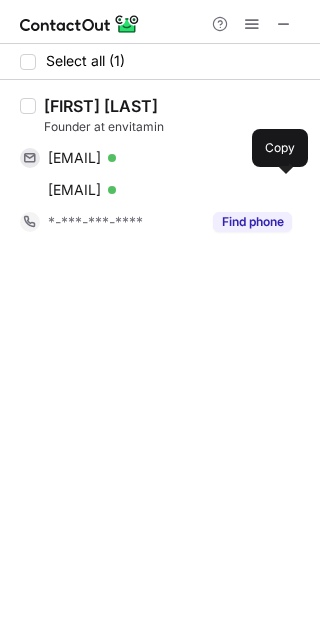 click on "william@envitamin.com" at bounding box center [74, 190] 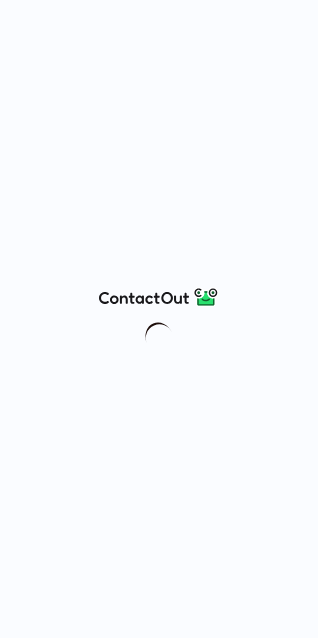 scroll, scrollTop: 0, scrollLeft: 0, axis: both 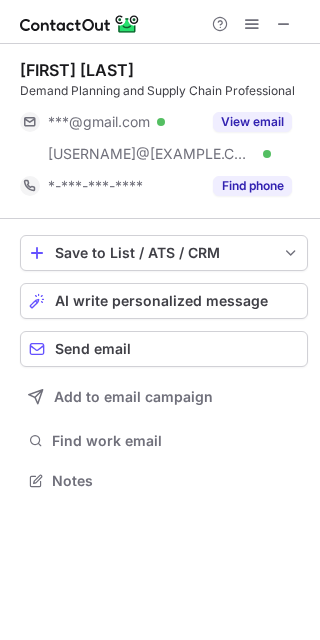 click on "Save to List / ATS / CRM List Select Lever Connect Greenhouse Connect Salesforce Connect Hubspot Connect Bullhorn Connect Zapier (100+ Applications) Connect Request a new integration AI write personalized message Send email Add to email campaign Find work email Notes" at bounding box center [164, 365] 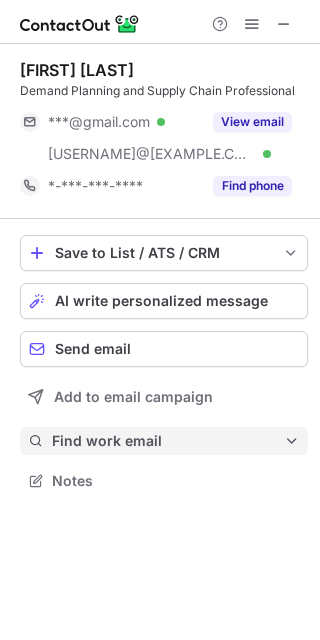 click on "Find work email" at bounding box center (168, 441) 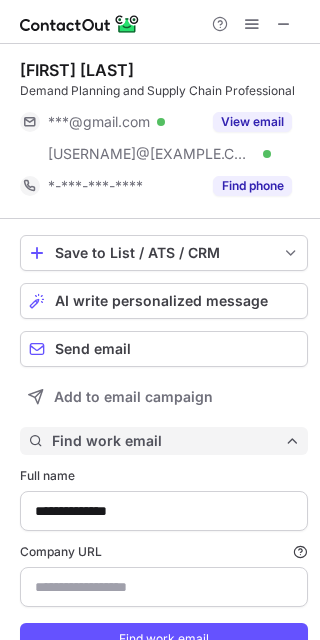 scroll, scrollTop: 10, scrollLeft: 10, axis: both 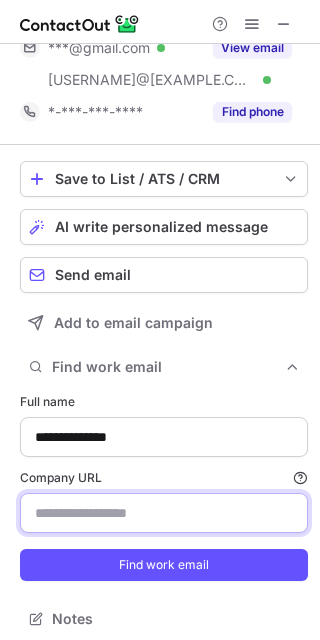 click on "Company URL Finding work email will consume 1 credit if a match is found." at bounding box center (164, 513) 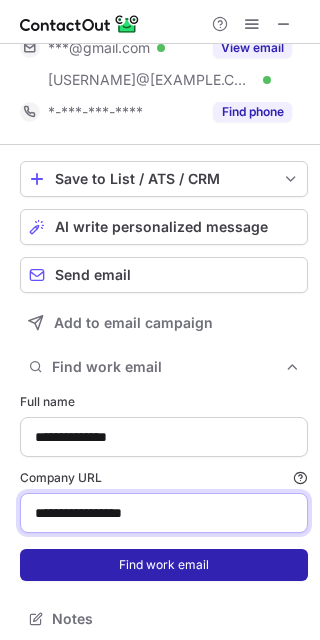type on "**********" 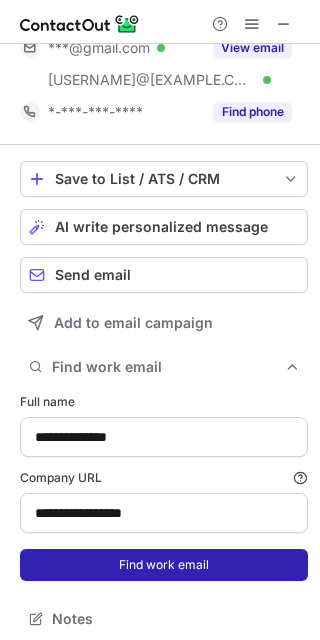 click on "Find work email" at bounding box center [164, 565] 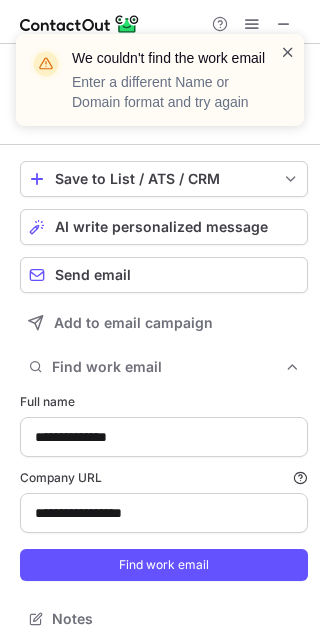 click at bounding box center [288, 52] 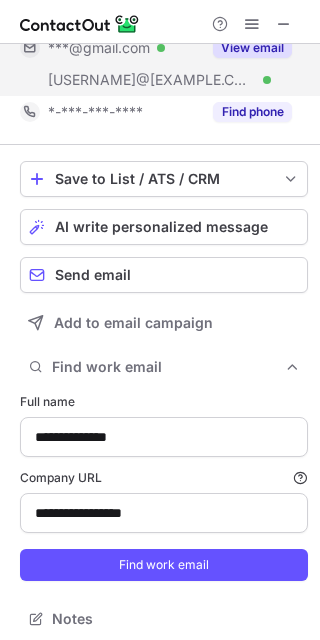 click on "View email" at bounding box center (252, 48) 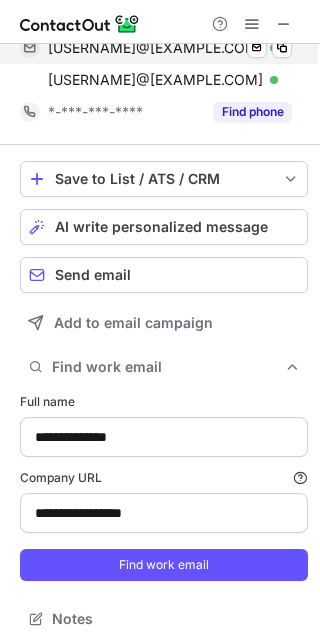 click on "brandongraham13@gmail.com" at bounding box center [155, 48] 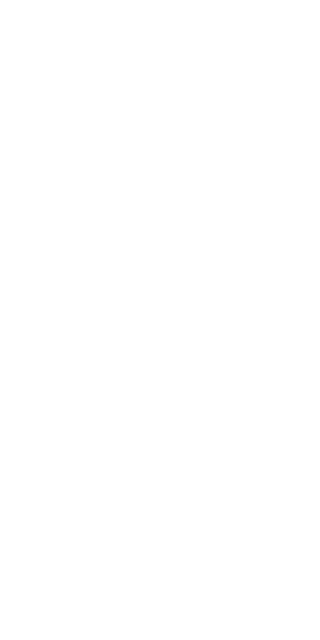 scroll, scrollTop: 0, scrollLeft: 0, axis: both 